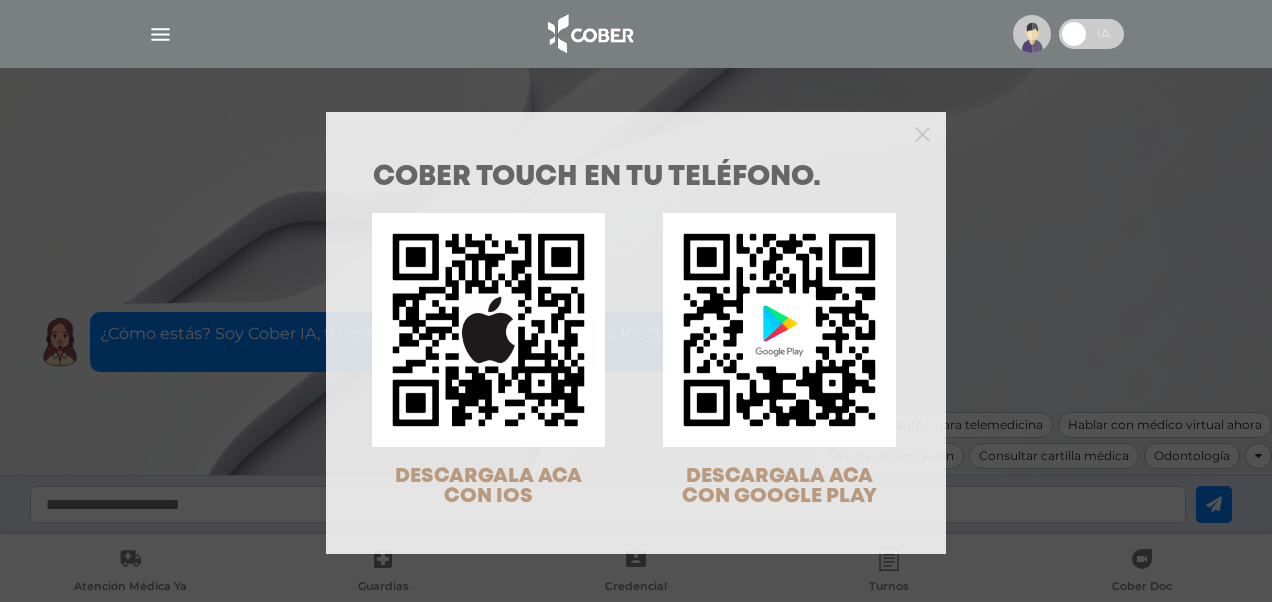 scroll, scrollTop: 0, scrollLeft: 0, axis: both 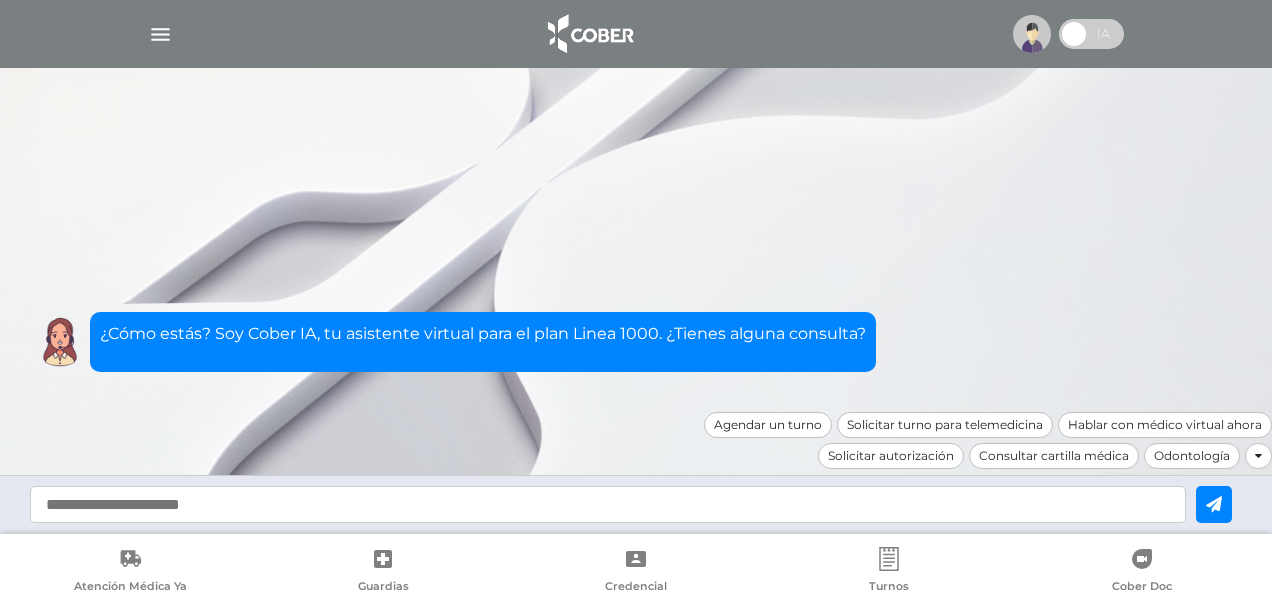 click at bounding box center (636, 34) 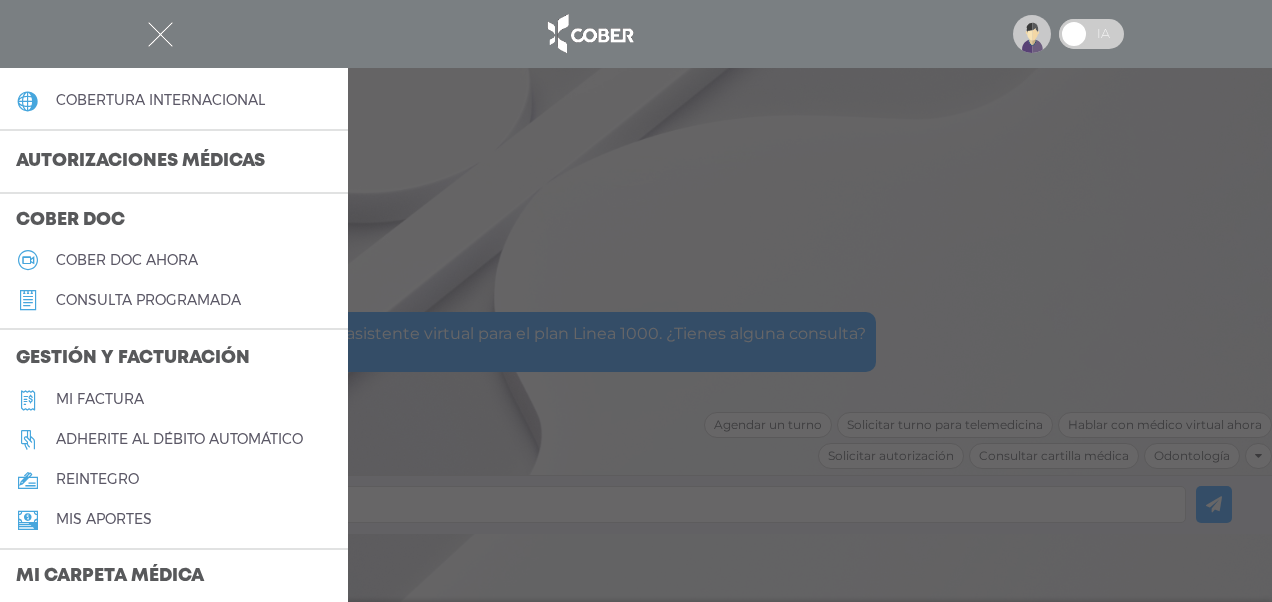 scroll, scrollTop: 500, scrollLeft: 0, axis: vertical 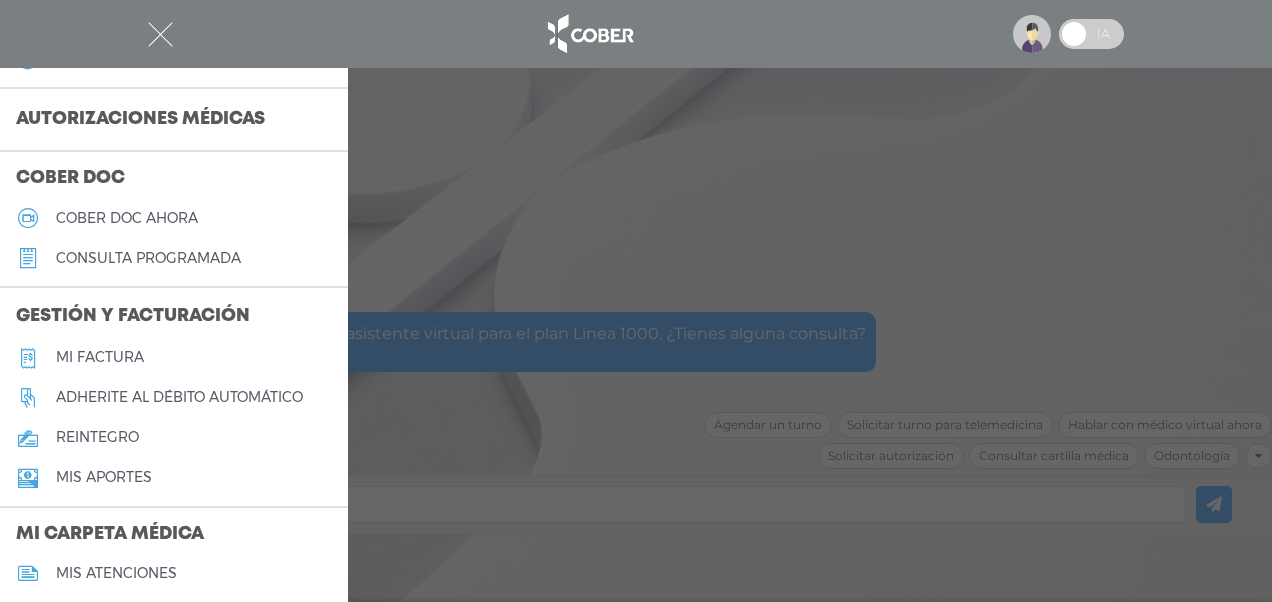 click on "Autorizaciones médicas" at bounding box center (140, 120) 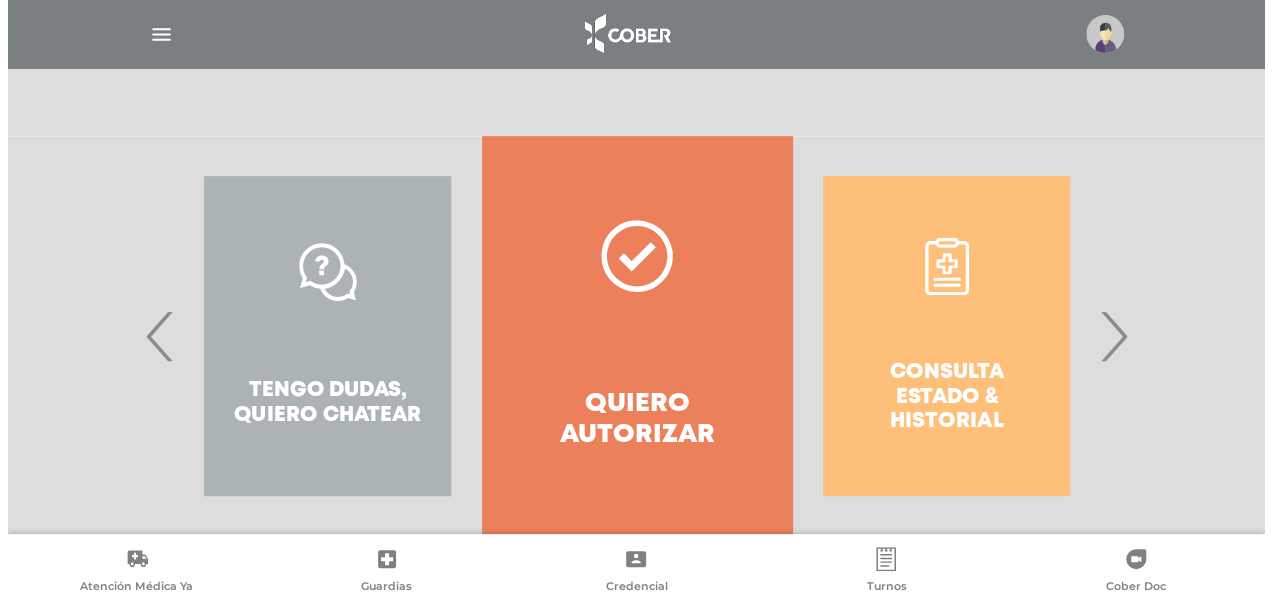 scroll, scrollTop: 202, scrollLeft: 0, axis: vertical 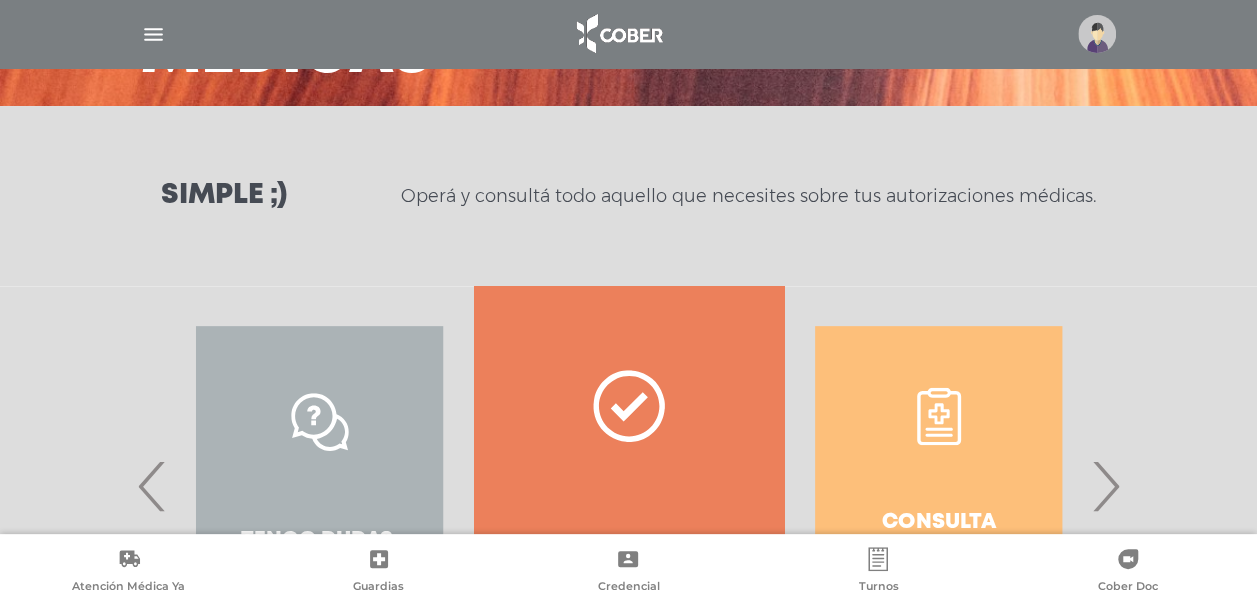 click at bounding box center [153, 34] 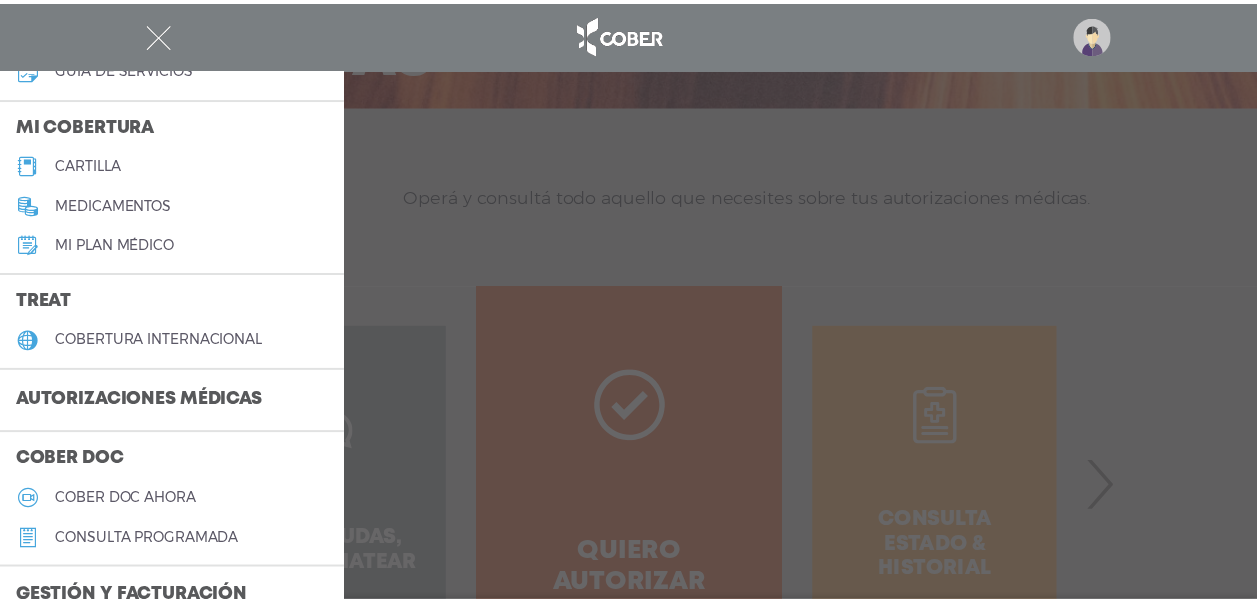 scroll, scrollTop: 200, scrollLeft: 0, axis: vertical 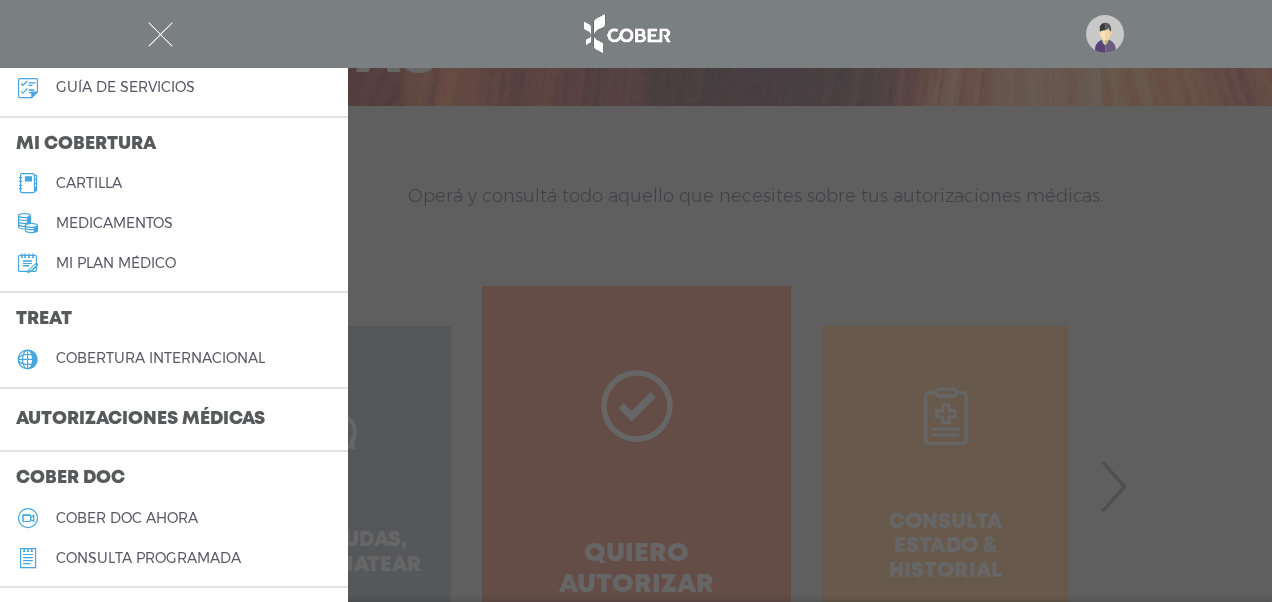 click on "Autorizaciones médicas" at bounding box center (140, 420) 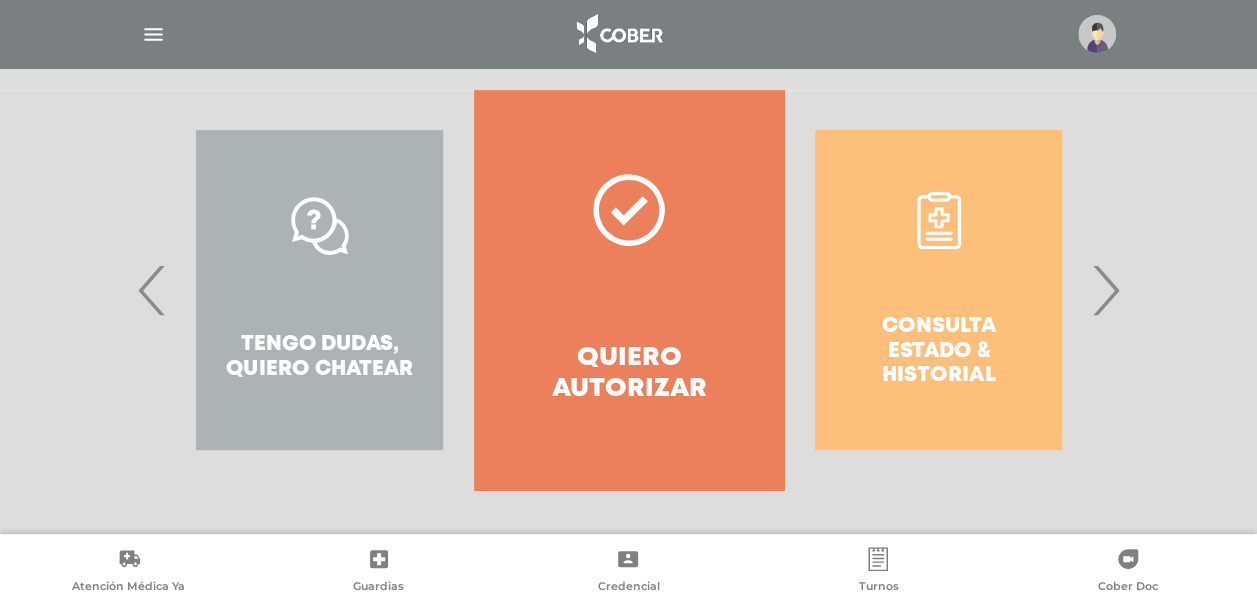 scroll, scrollTop: 400, scrollLeft: 0, axis: vertical 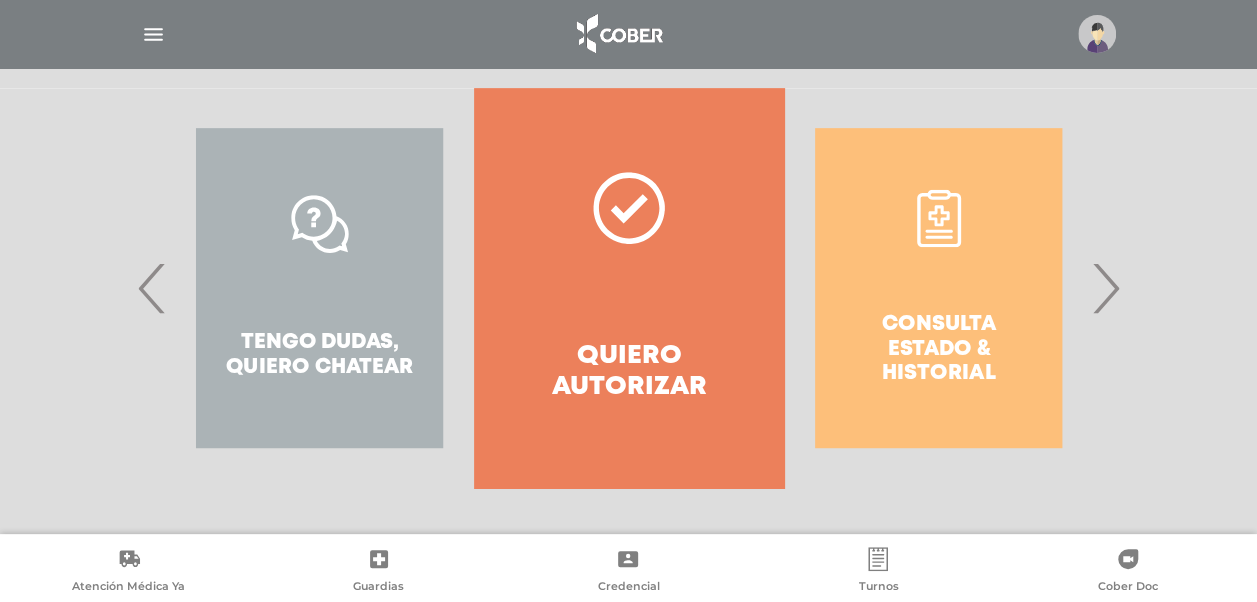 click on "Consulta estado & historial" at bounding box center [938, 288] 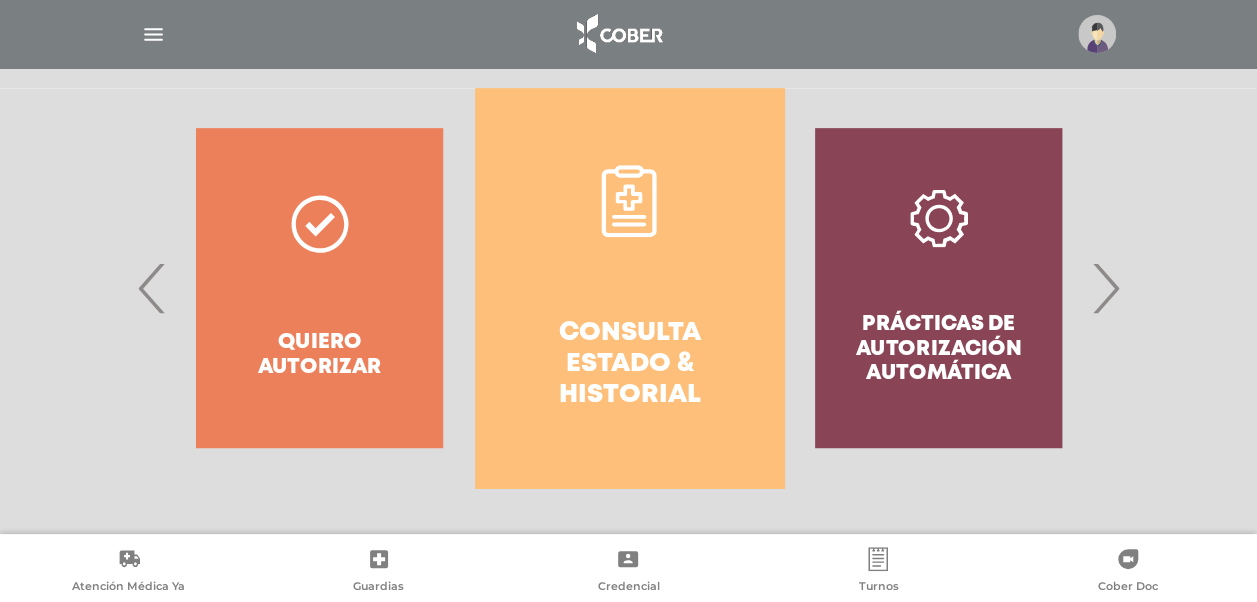 click on "Consulta estado & historial" at bounding box center (629, 365) 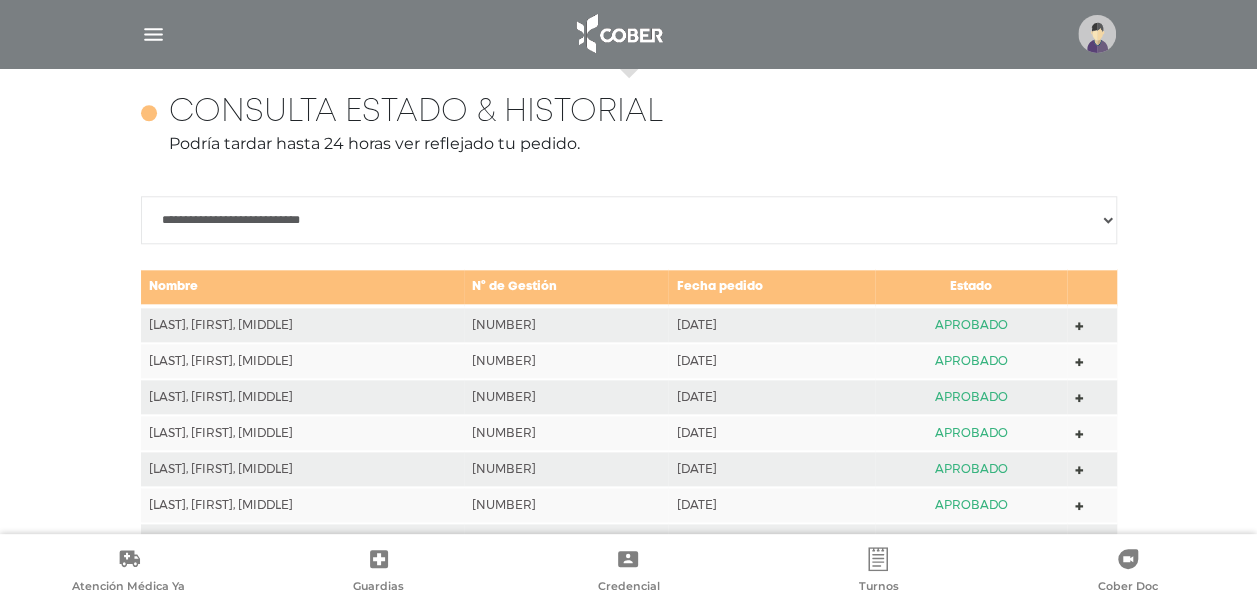 scroll, scrollTop: 888, scrollLeft: 0, axis: vertical 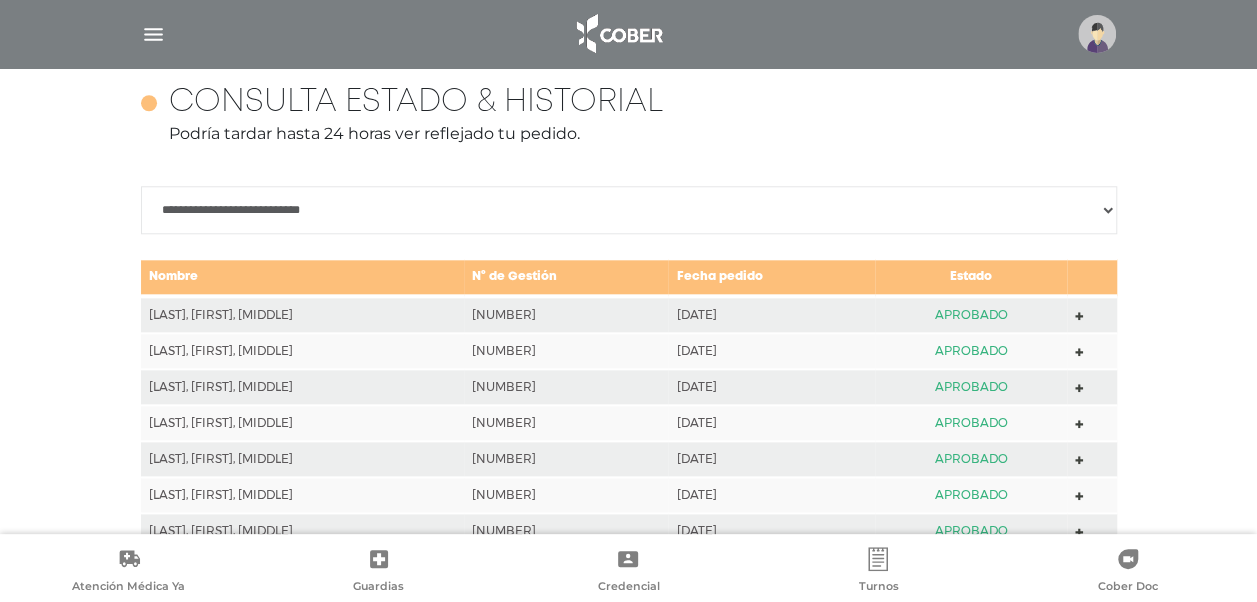 click on "**********" at bounding box center [629, 210] 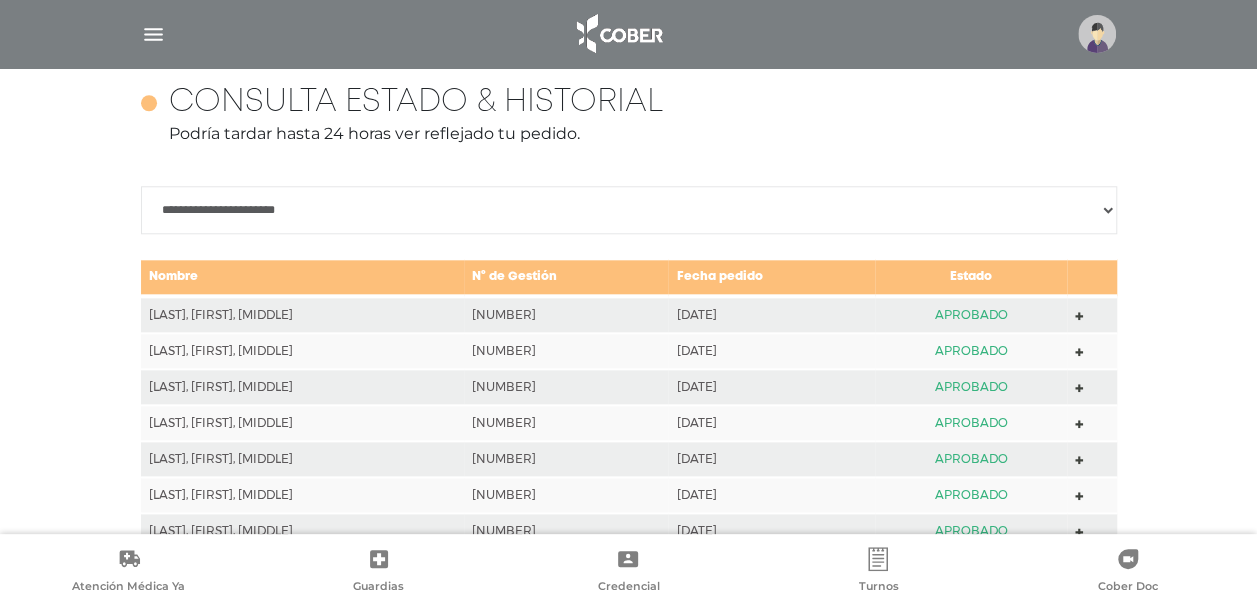 click on "**********" at bounding box center (629, 210) 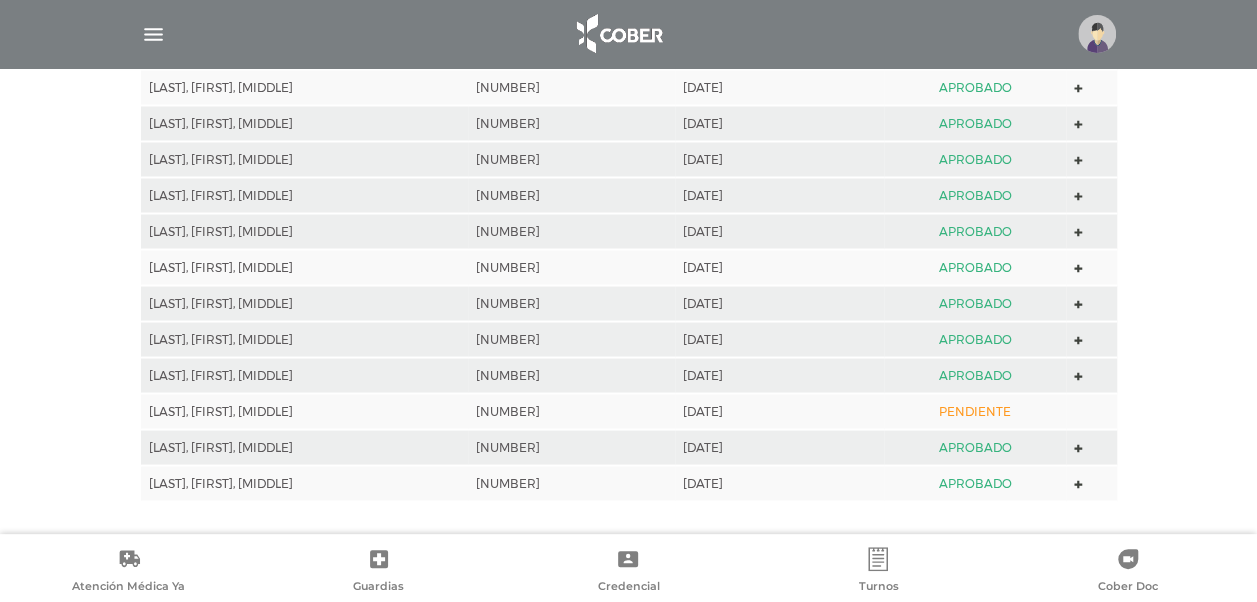 scroll, scrollTop: 1804, scrollLeft: 0, axis: vertical 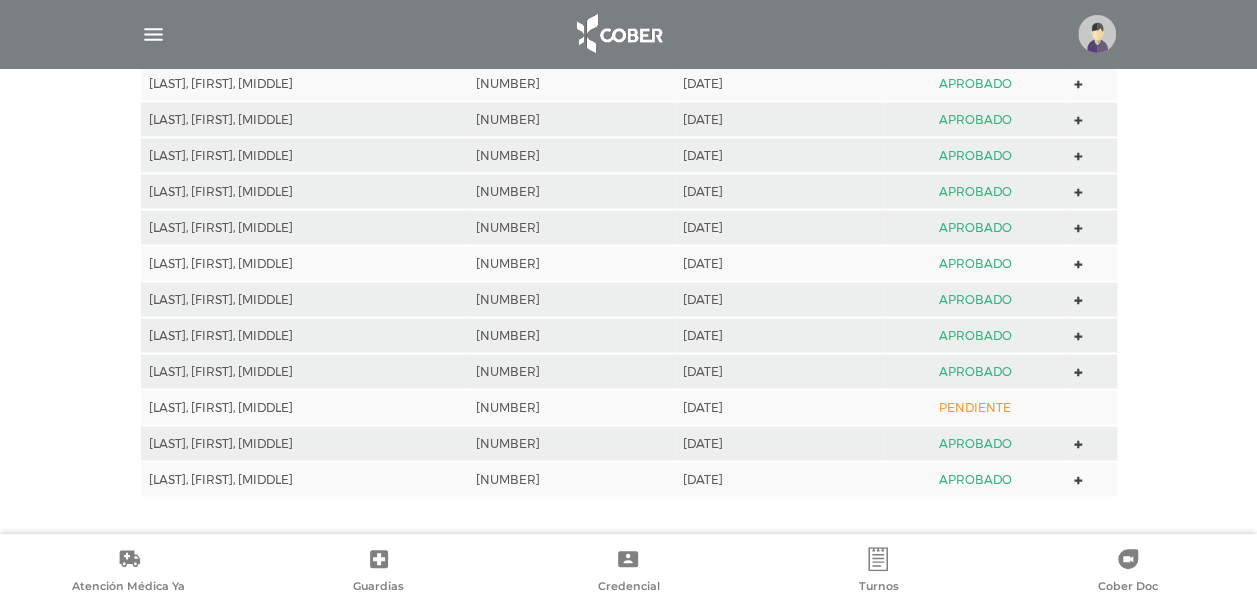 click on "231570" at bounding box center (571, 407) 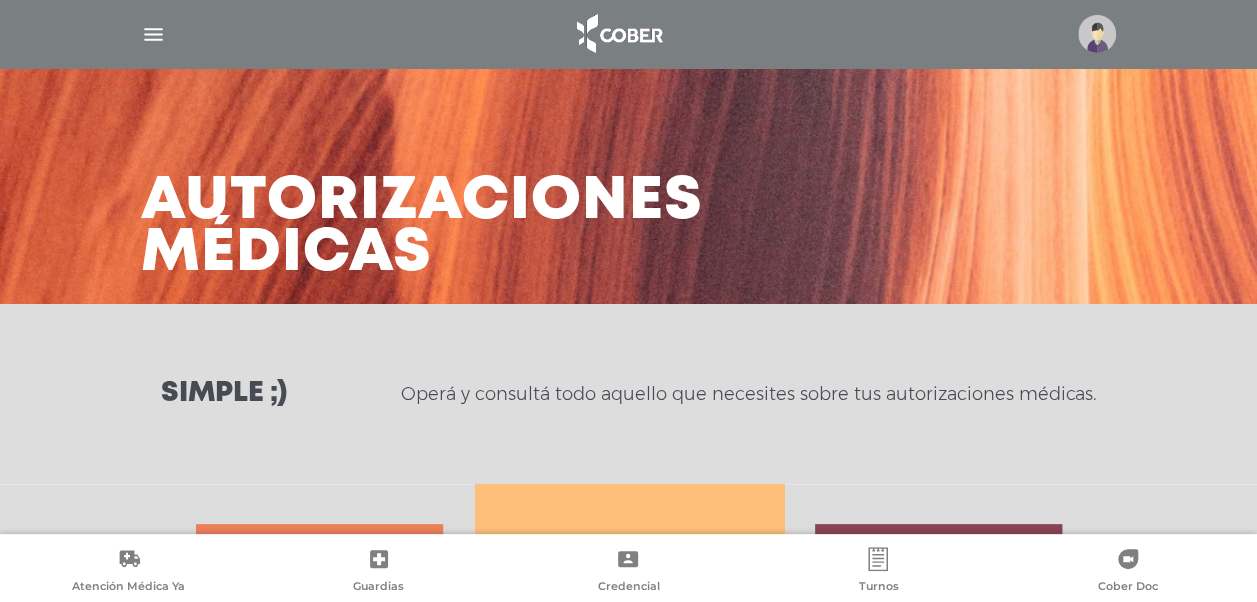 scroll, scrollTop: 0, scrollLeft: 0, axis: both 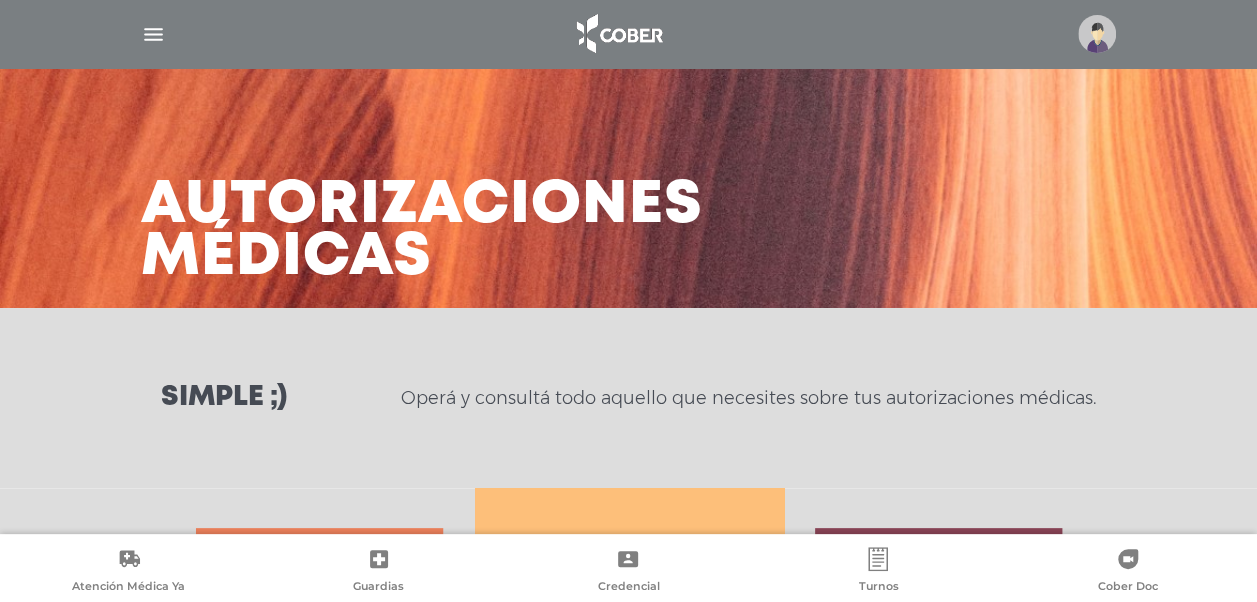 click at bounding box center (153, 34) 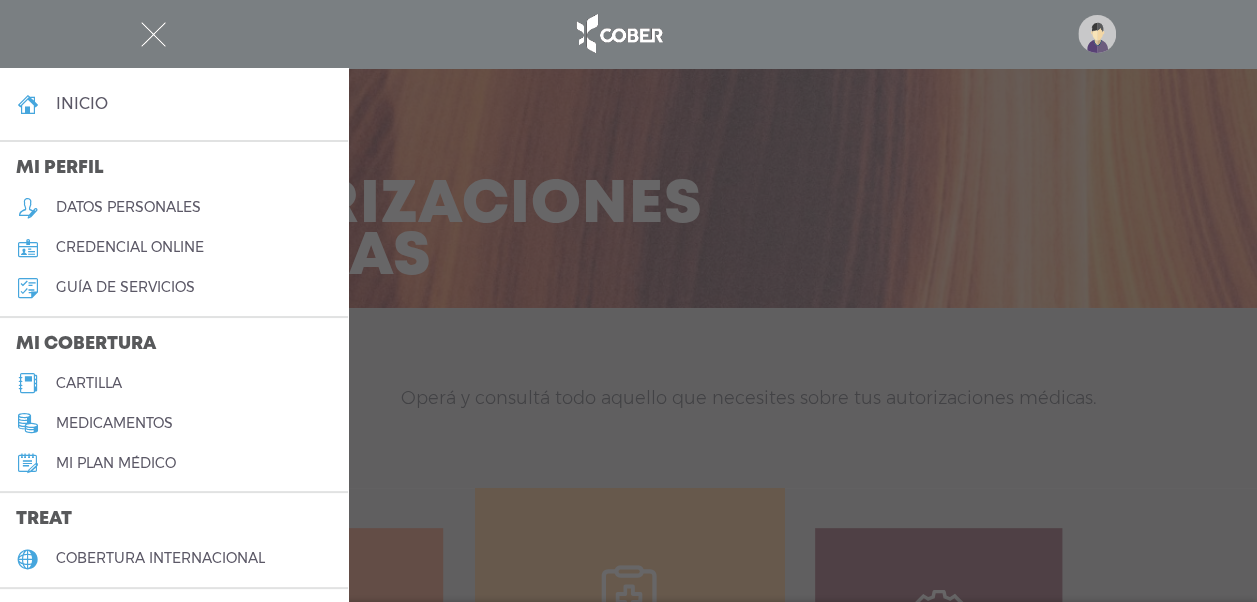 click on "inicio" at bounding box center (82, 103) 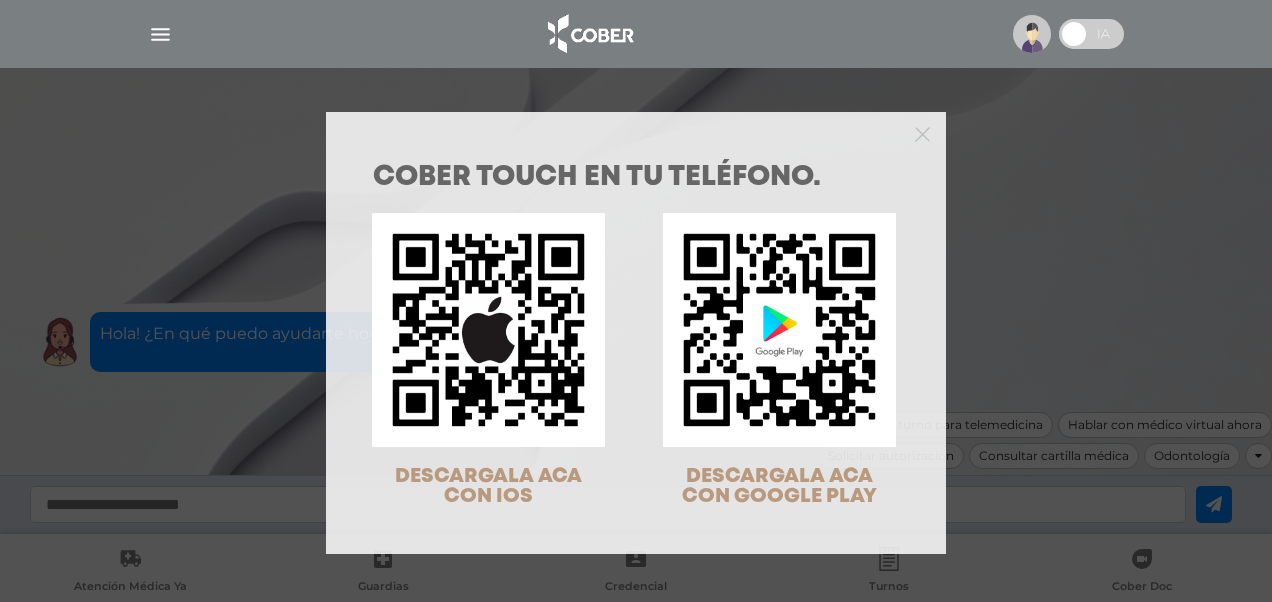 scroll, scrollTop: 0, scrollLeft: 0, axis: both 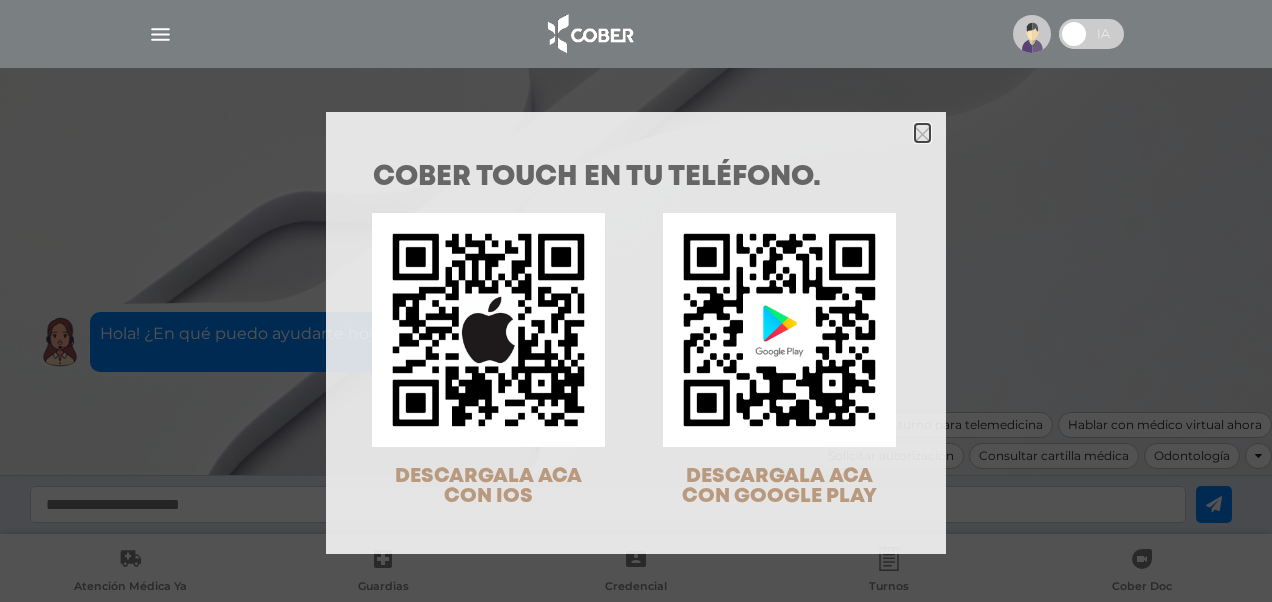 click 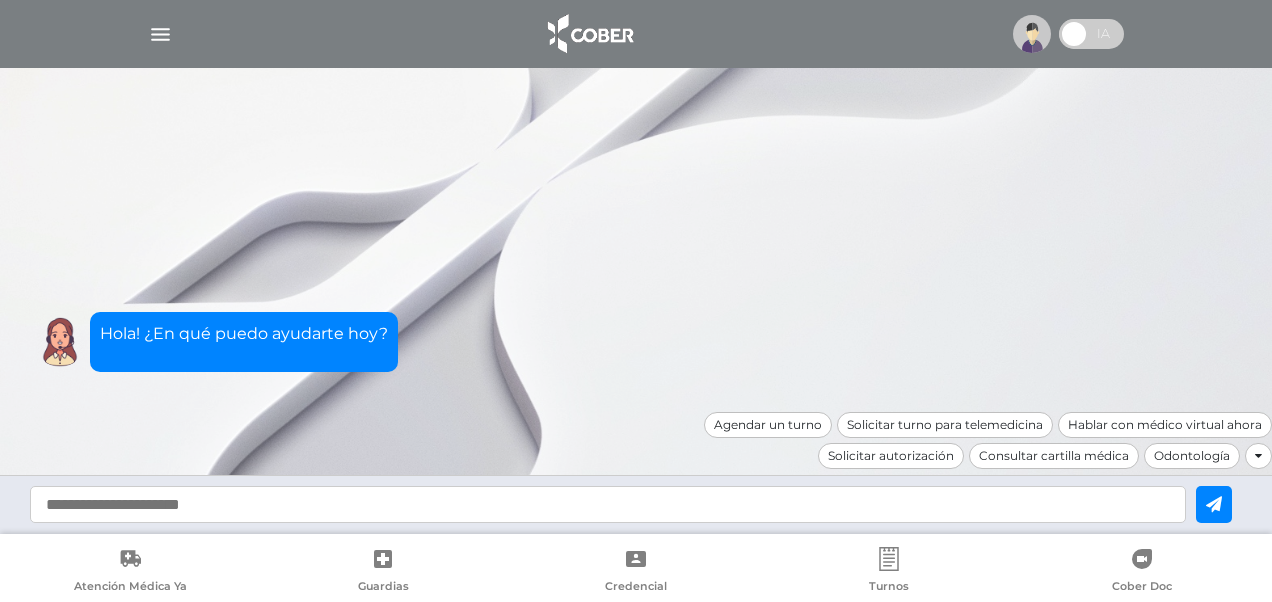 click at bounding box center (160, 34) 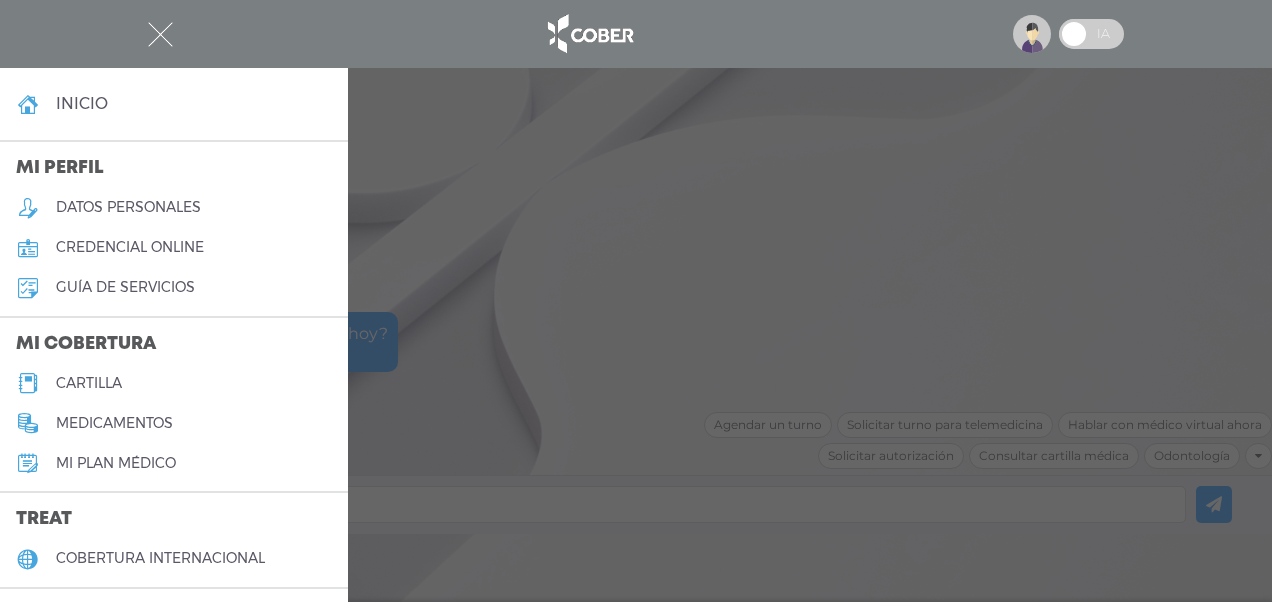 click on "inicio" at bounding box center (82, 103) 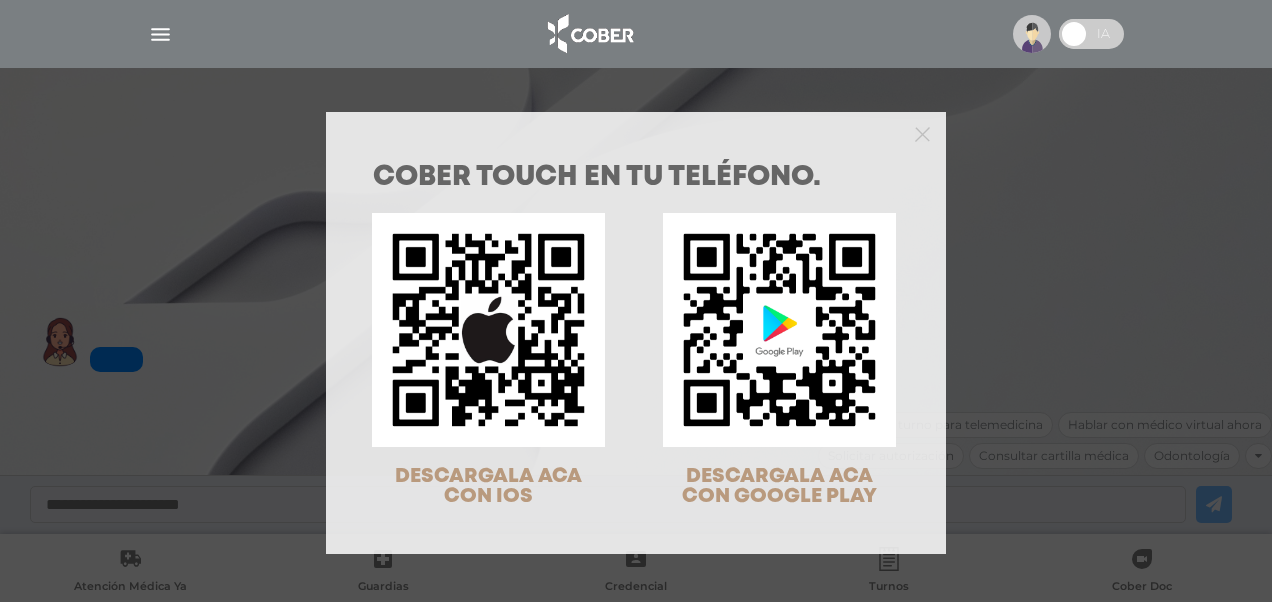 scroll, scrollTop: 0, scrollLeft: 0, axis: both 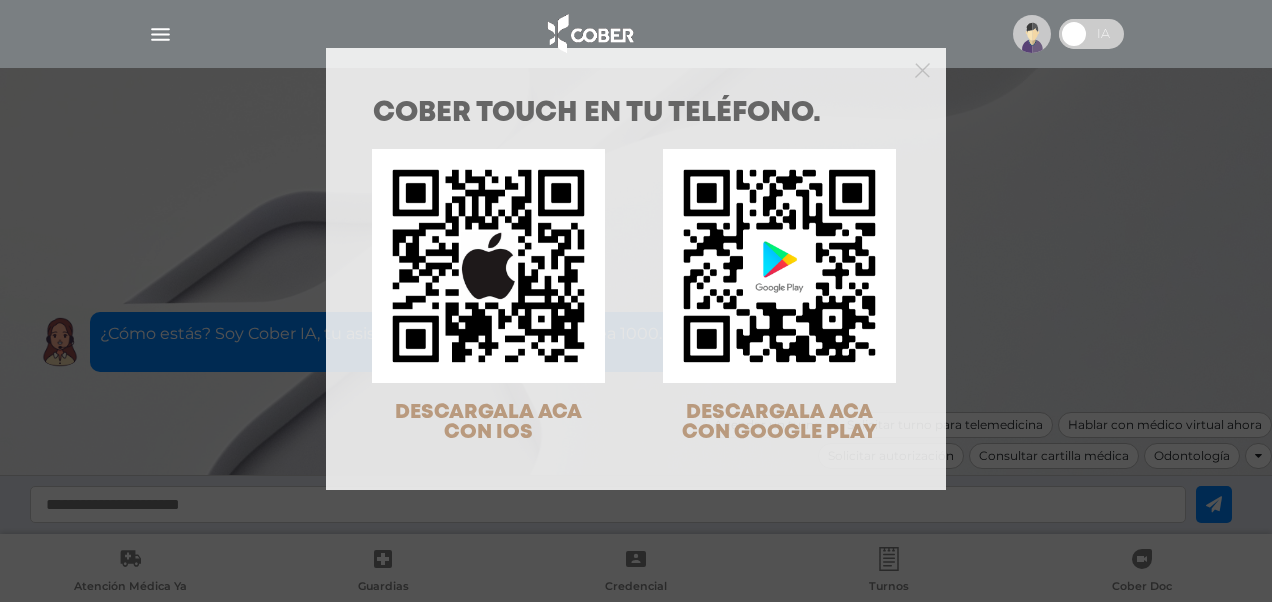 click at bounding box center (636, 68) 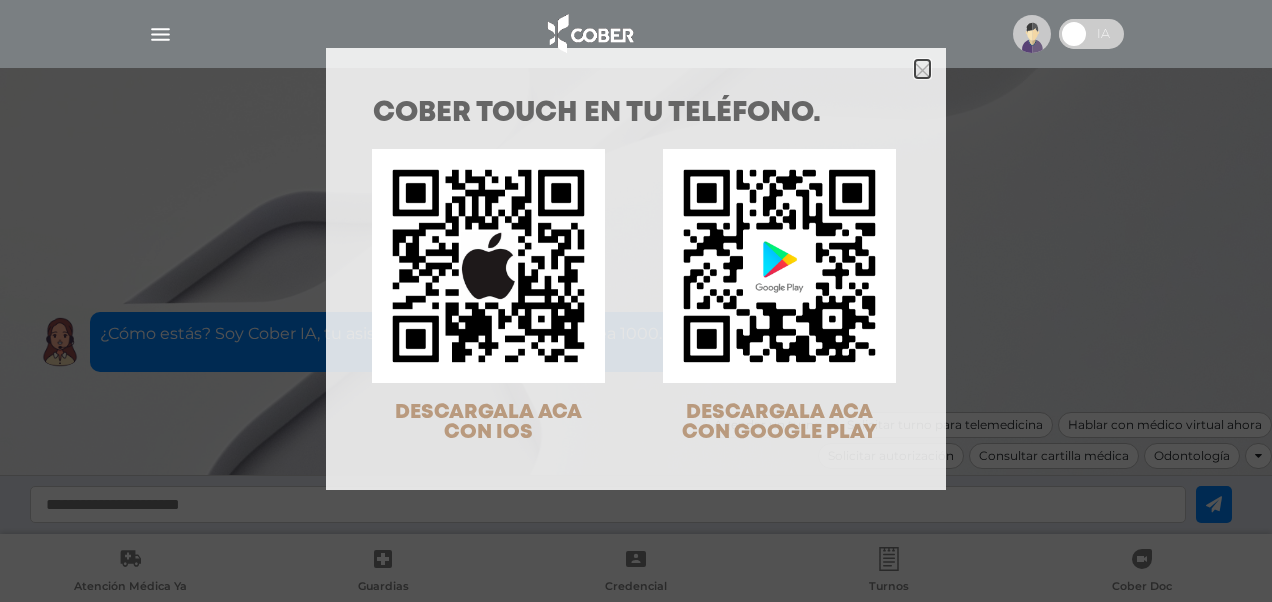 click 